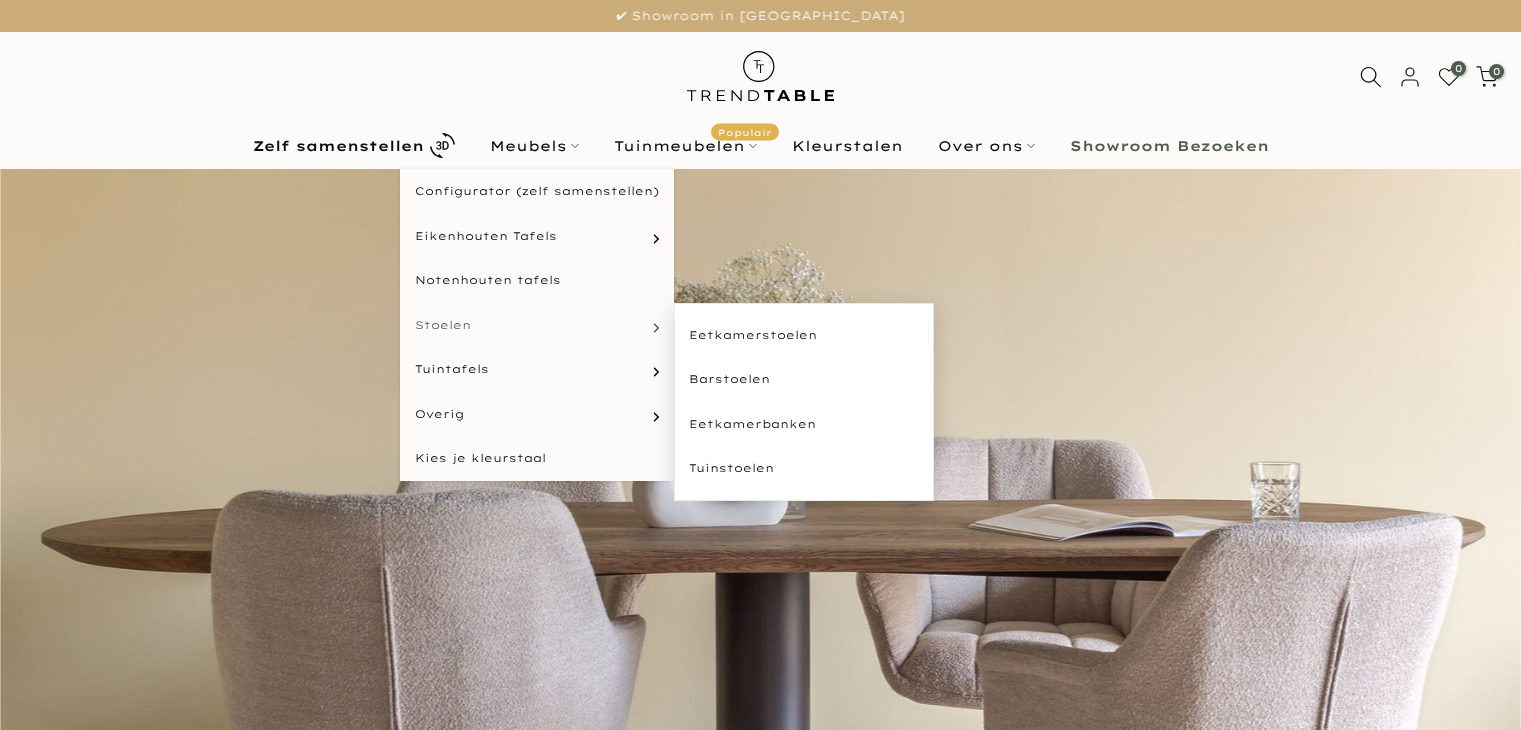 scroll, scrollTop: 0, scrollLeft: 0, axis: both 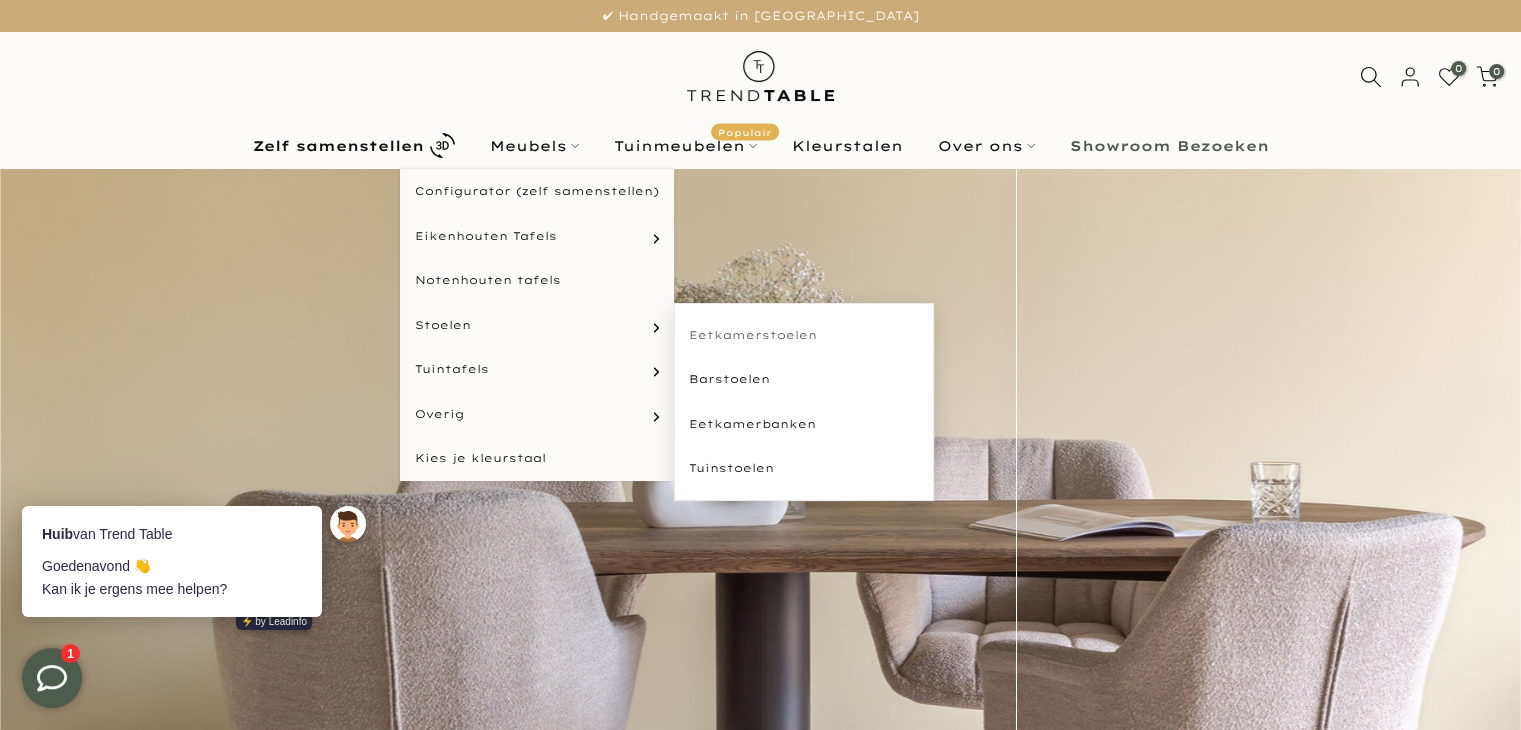 type on "****" 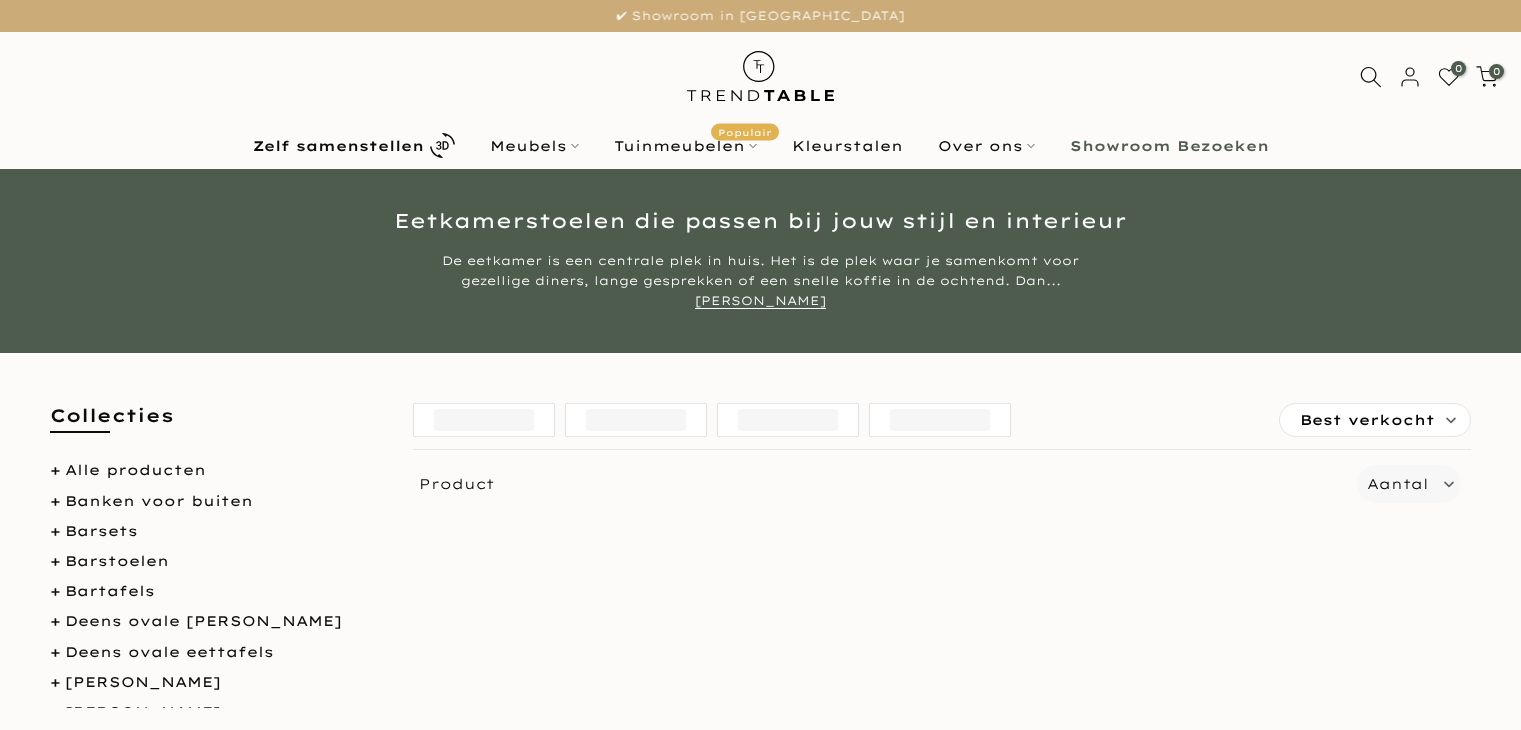 scroll, scrollTop: 100, scrollLeft: 0, axis: vertical 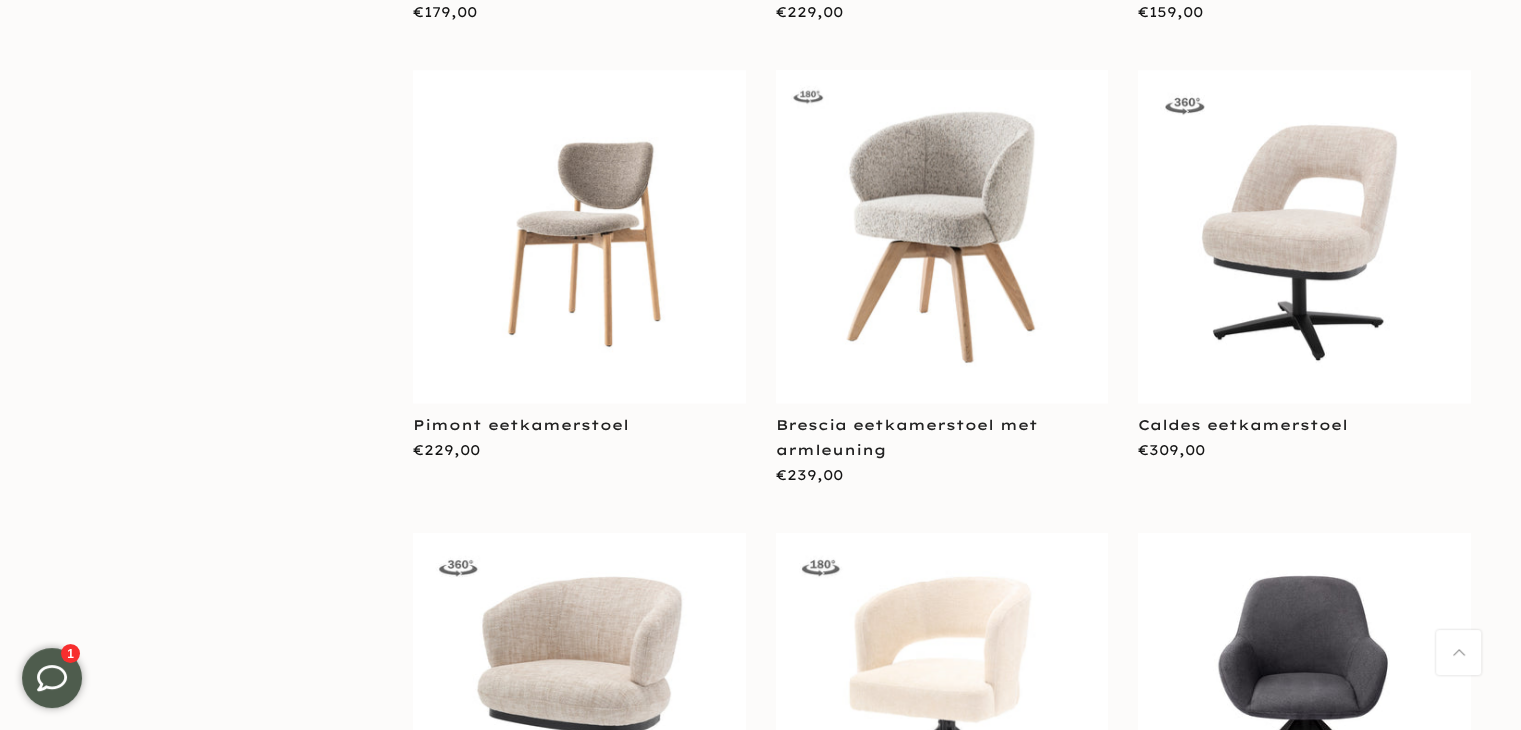 type on "****" 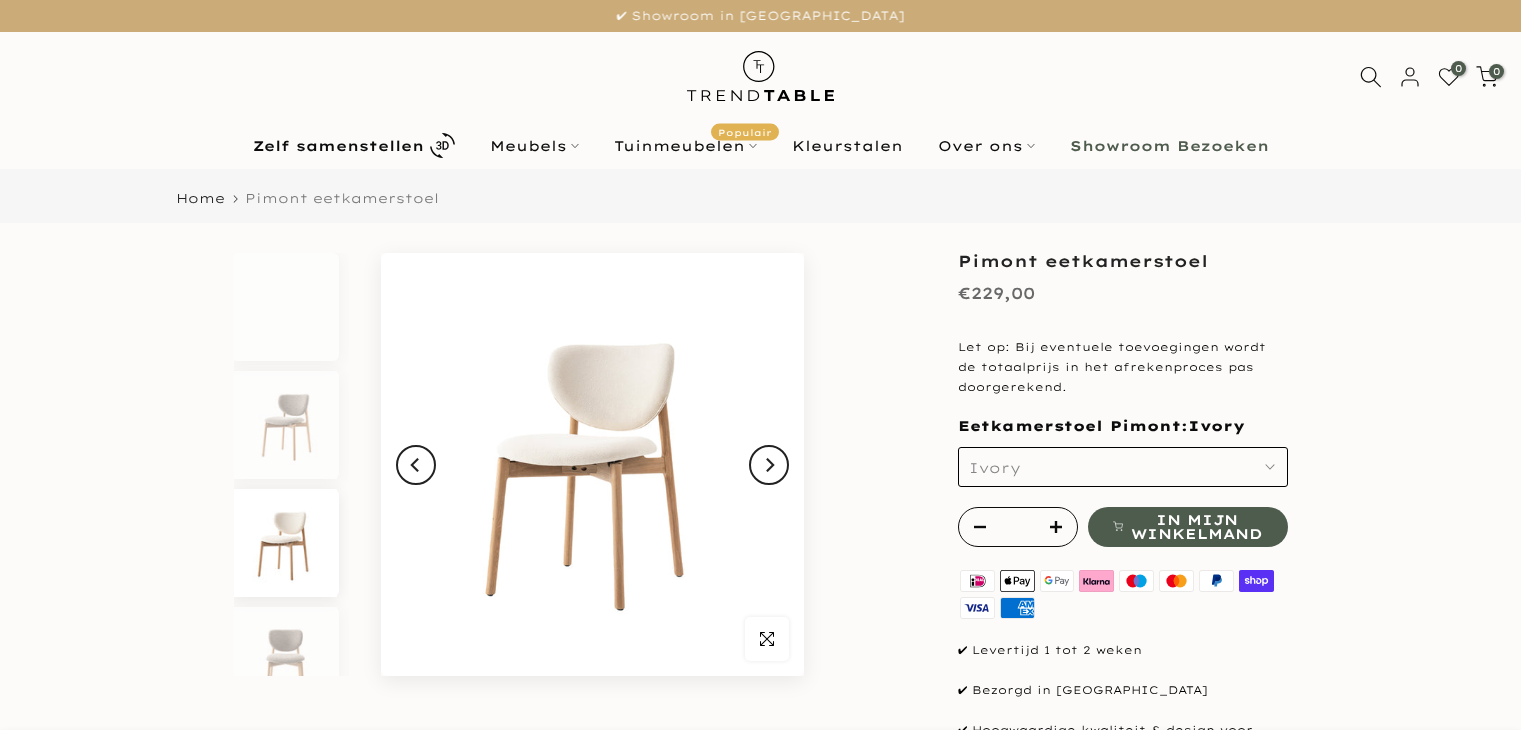 scroll, scrollTop: 0, scrollLeft: 0, axis: both 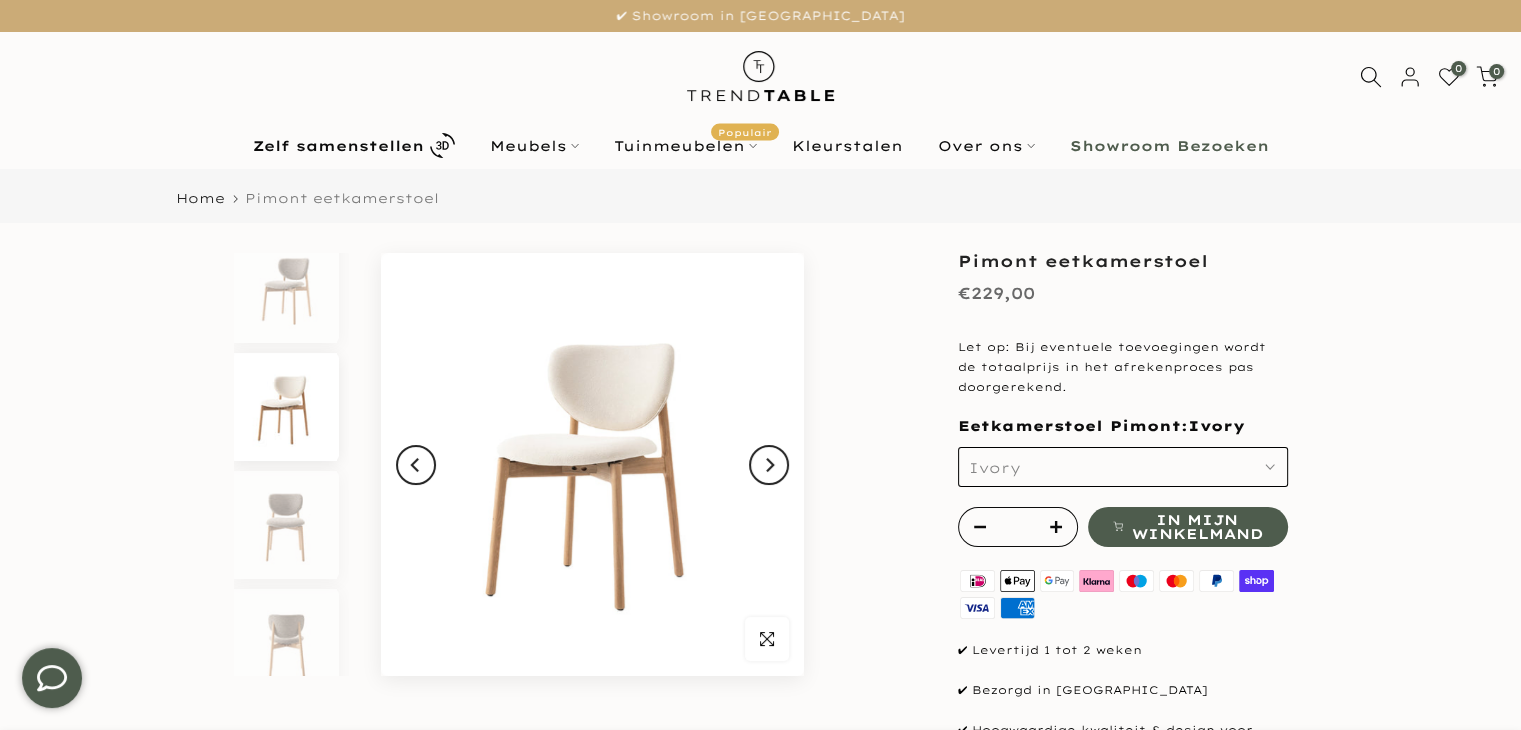 type on "****" 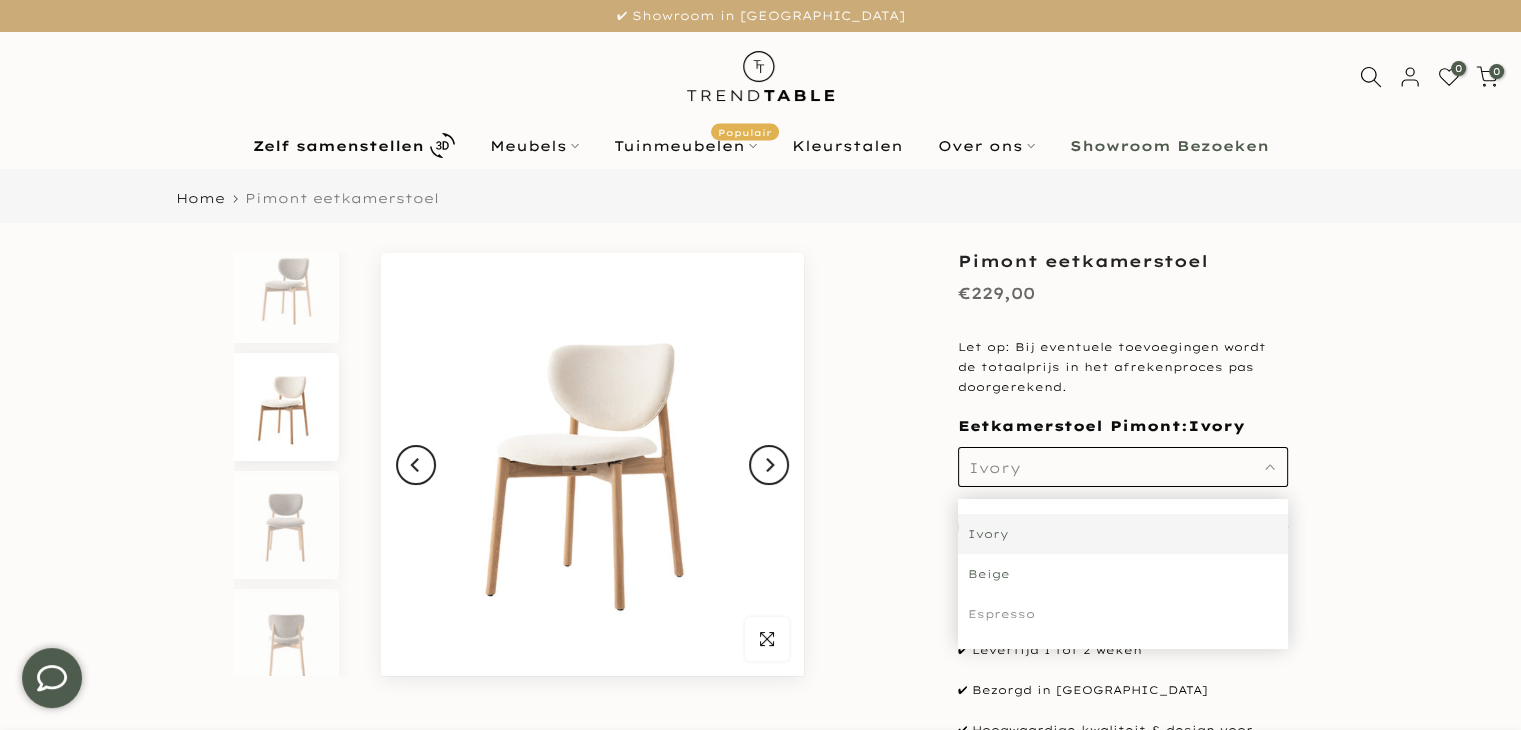 click on "Beige" at bounding box center [1123, 574] 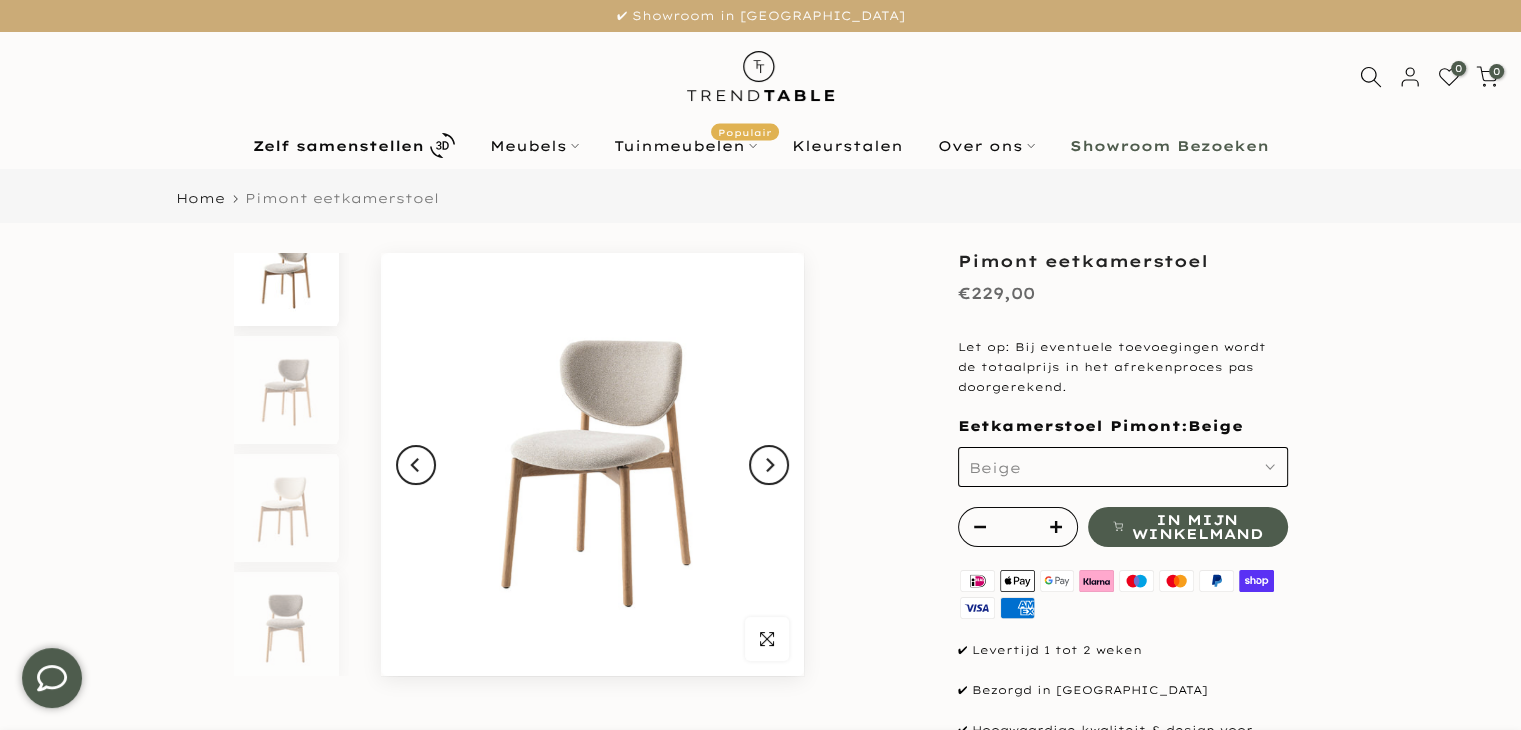scroll, scrollTop: 0, scrollLeft: 0, axis: both 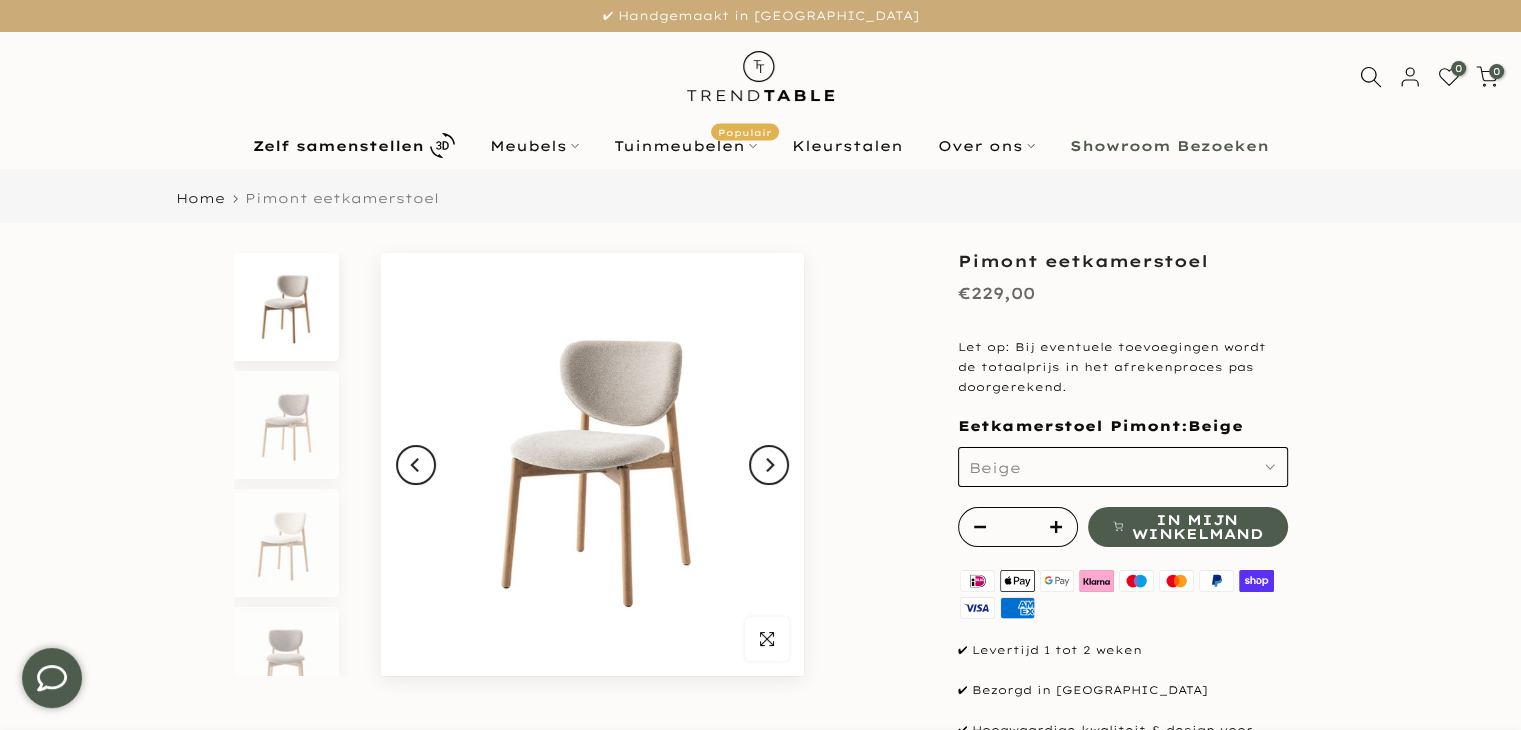 click on "Beige" at bounding box center [1123, 467] 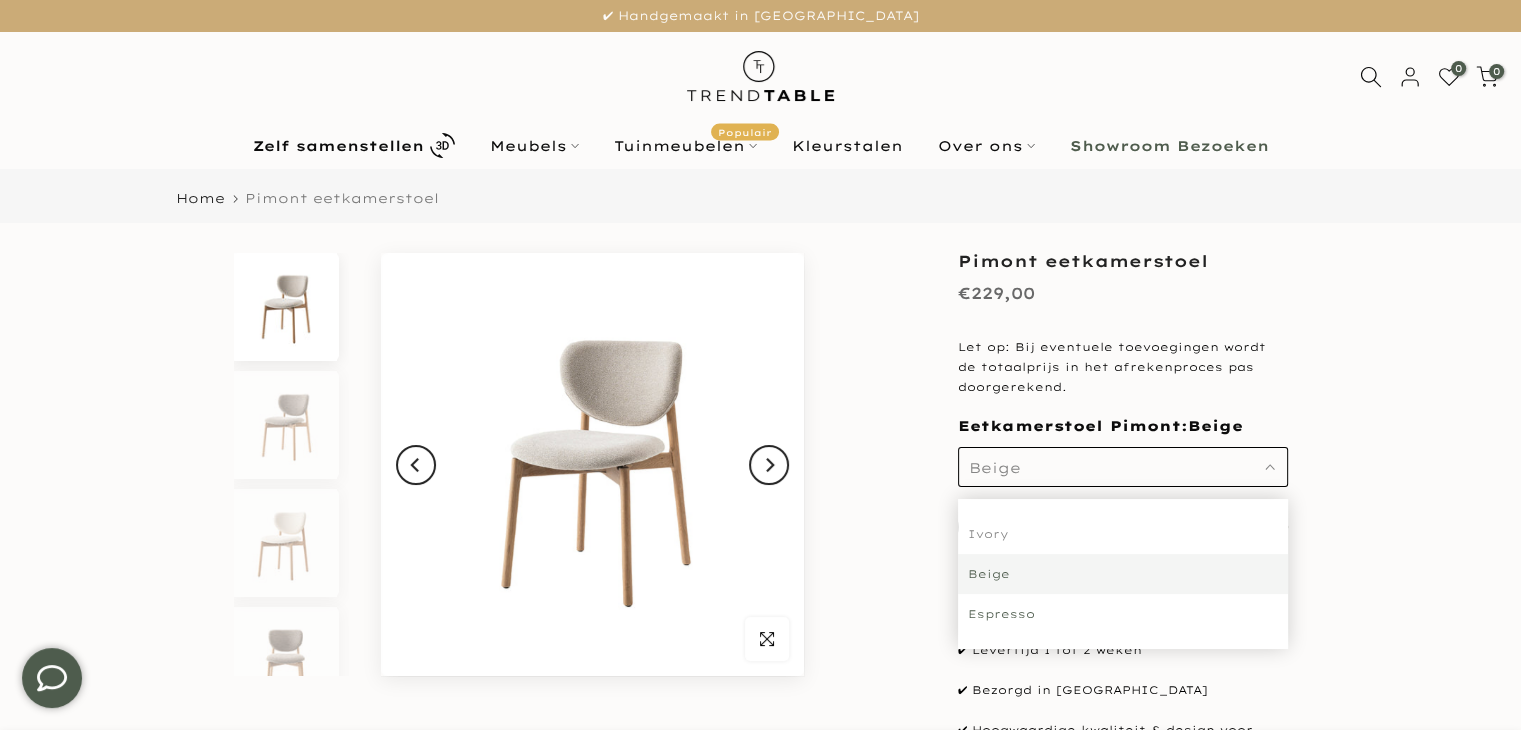 click on "Espresso" at bounding box center [1123, 614] 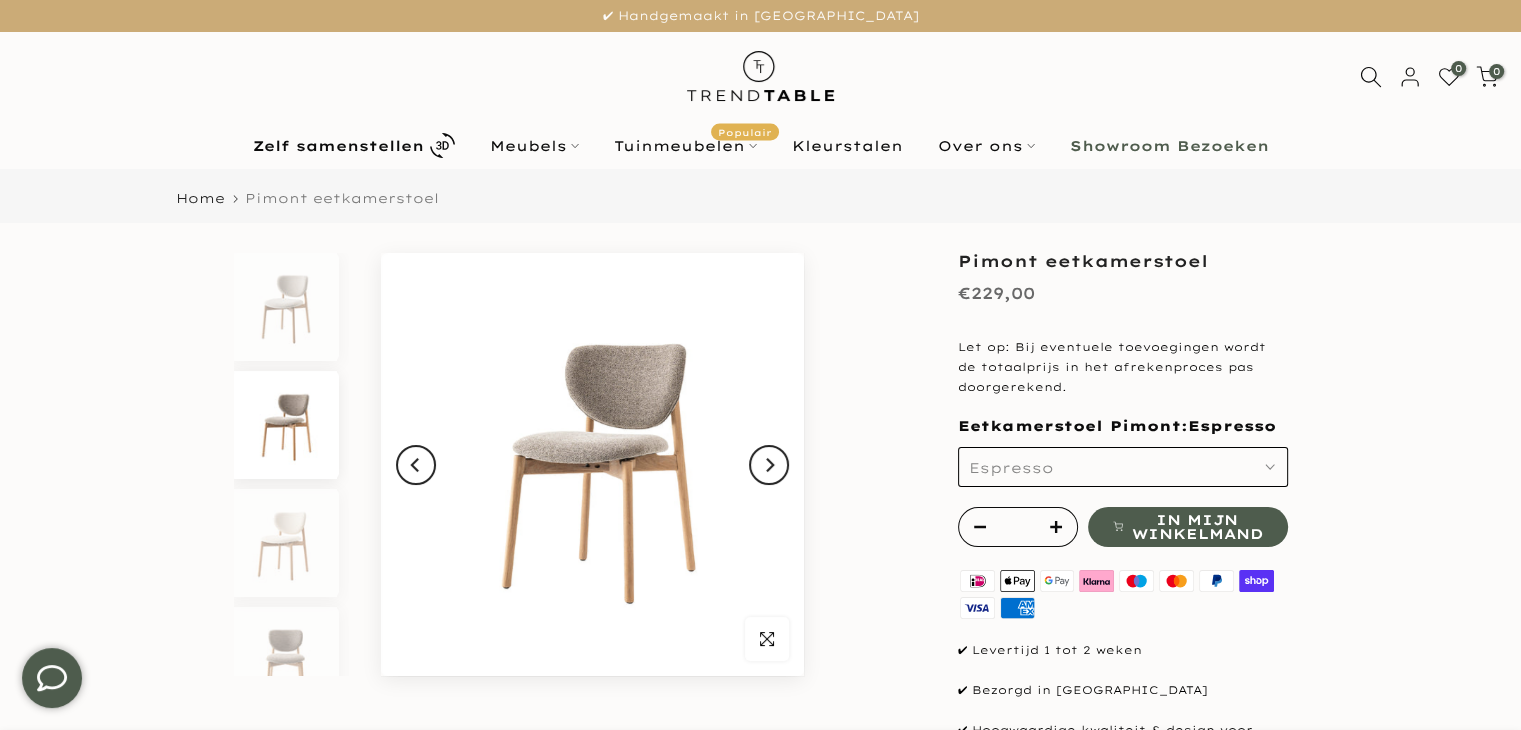 scroll, scrollTop: 18, scrollLeft: 0, axis: vertical 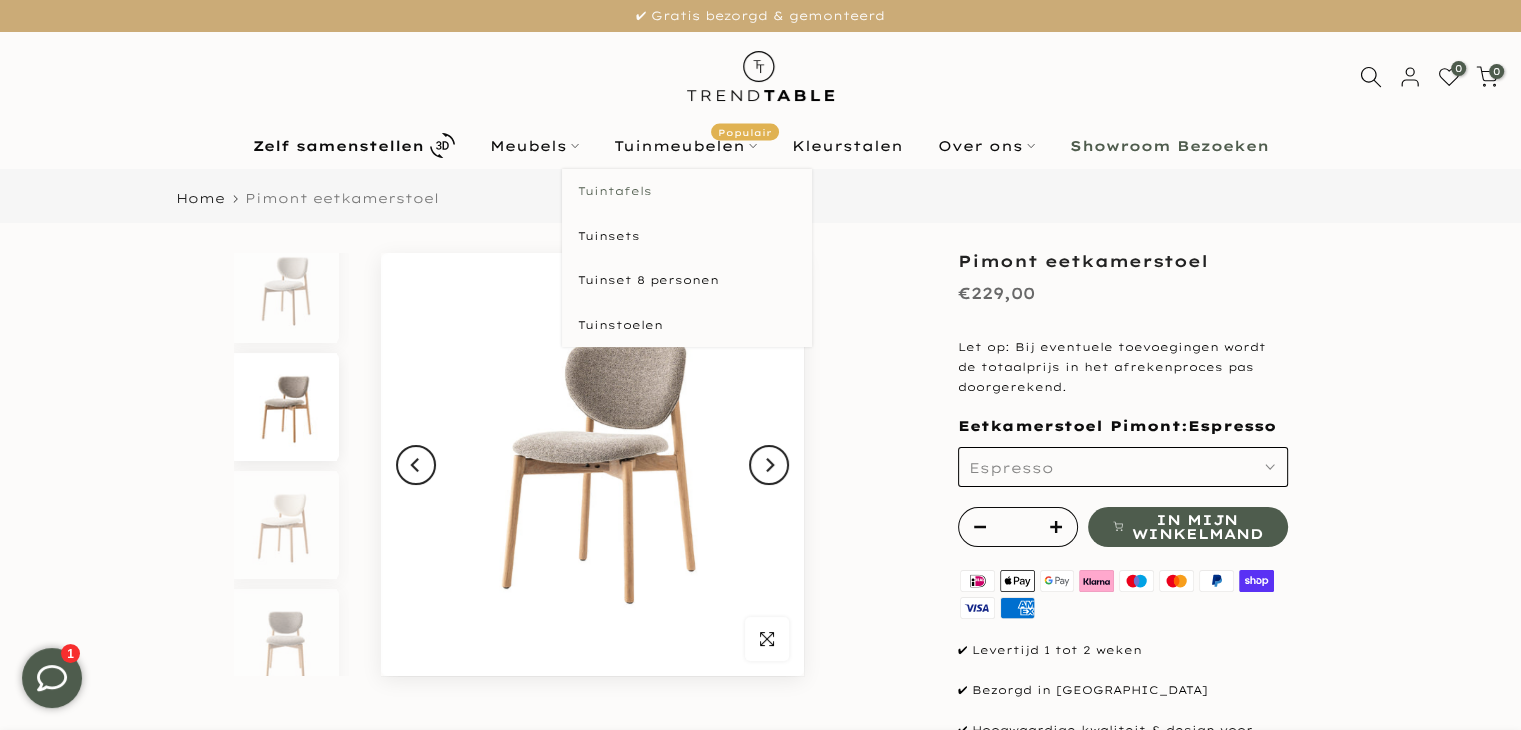 click on "Tuintafels" at bounding box center (687, 191) 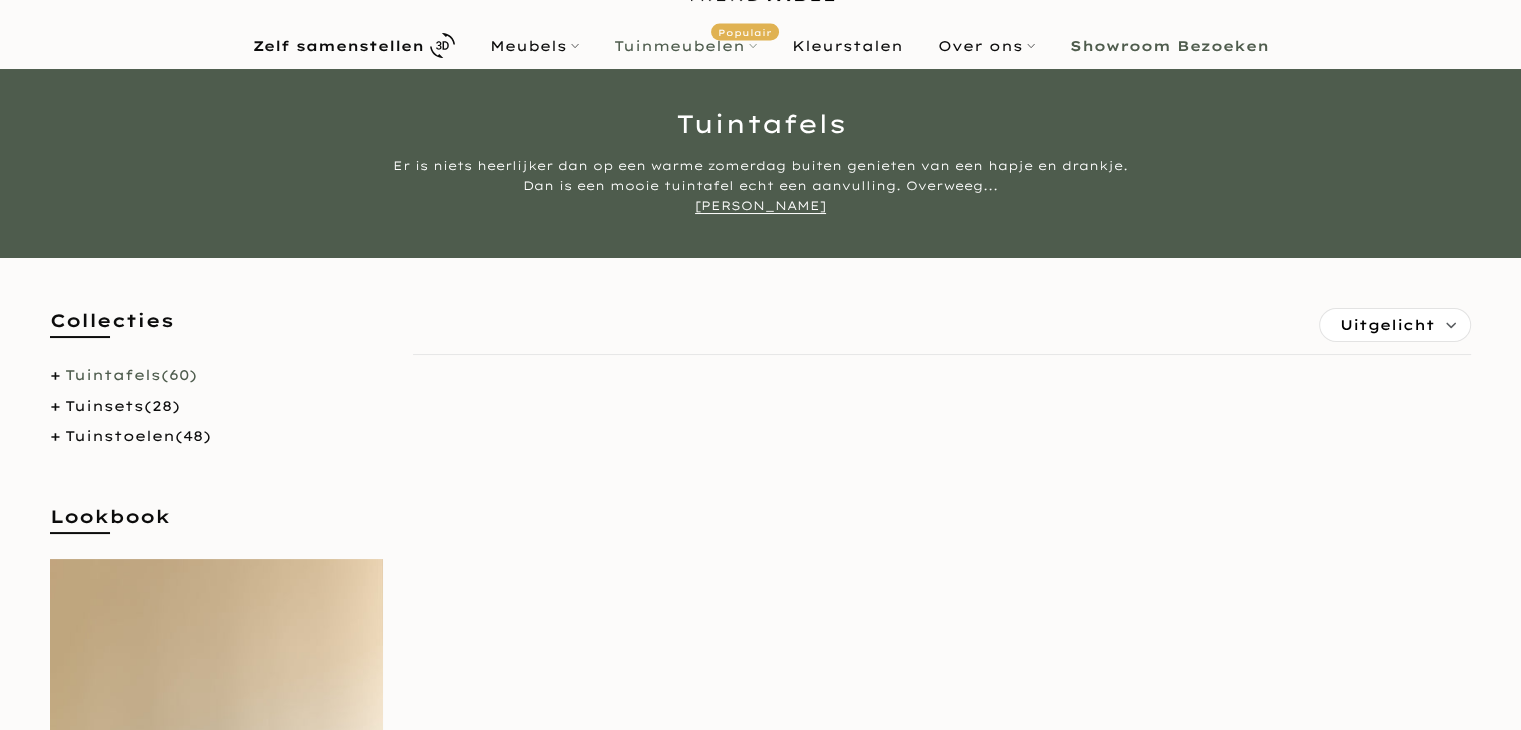 scroll, scrollTop: 100, scrollLeft: 0, axis: vertical 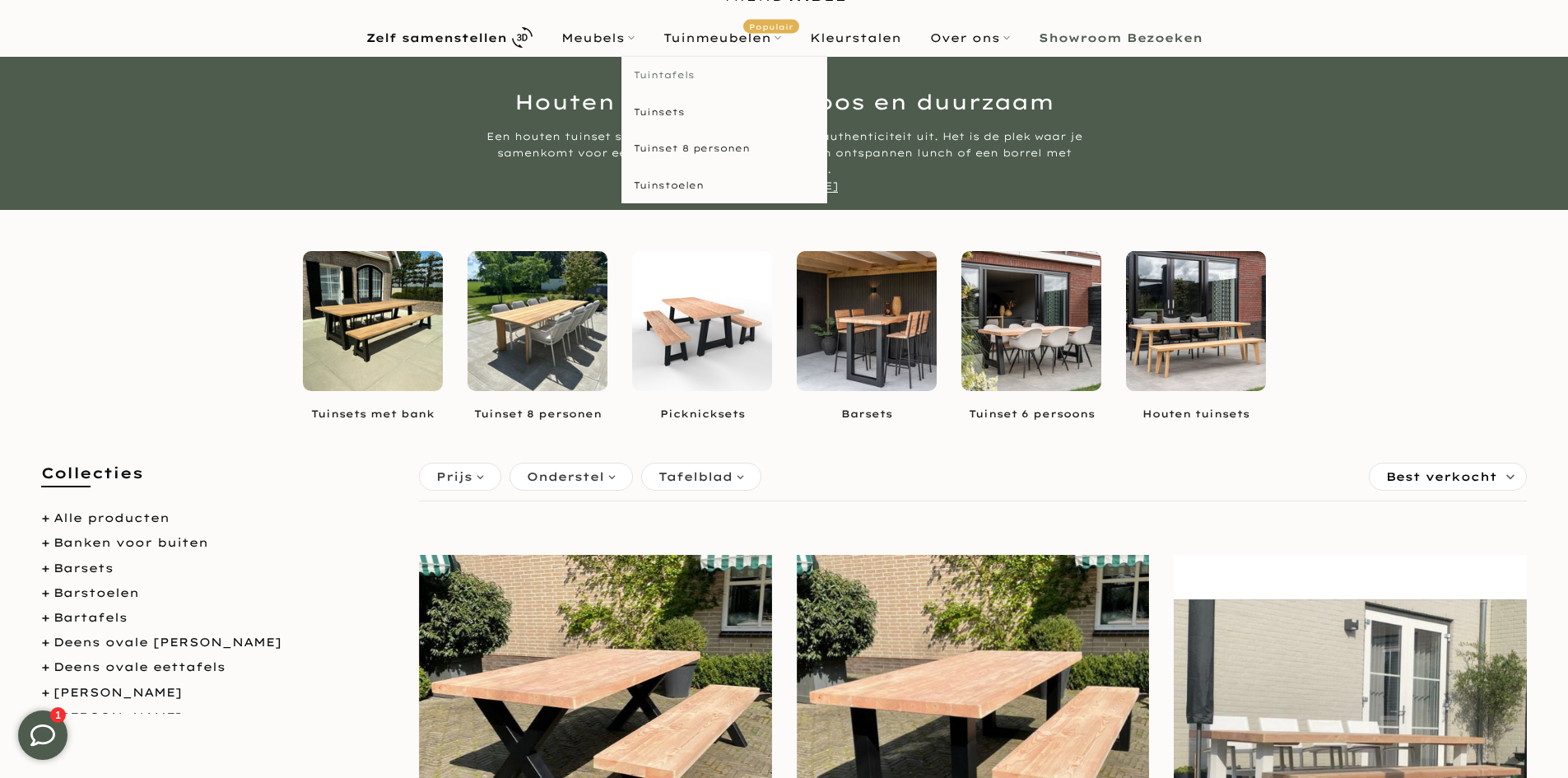 type on "****" 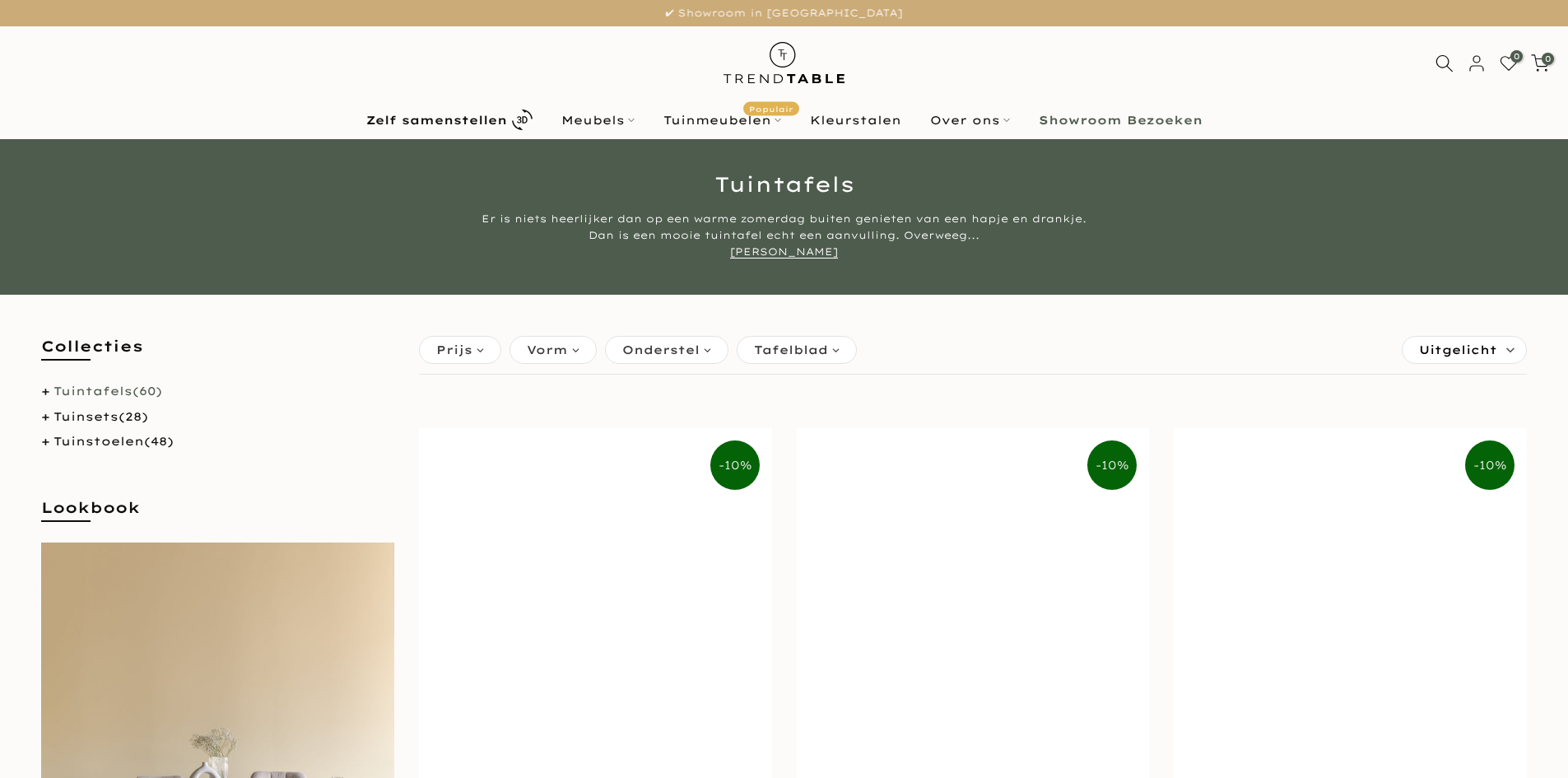 scroll, scrollTop: 0, scrollLeft: 0, axis: both 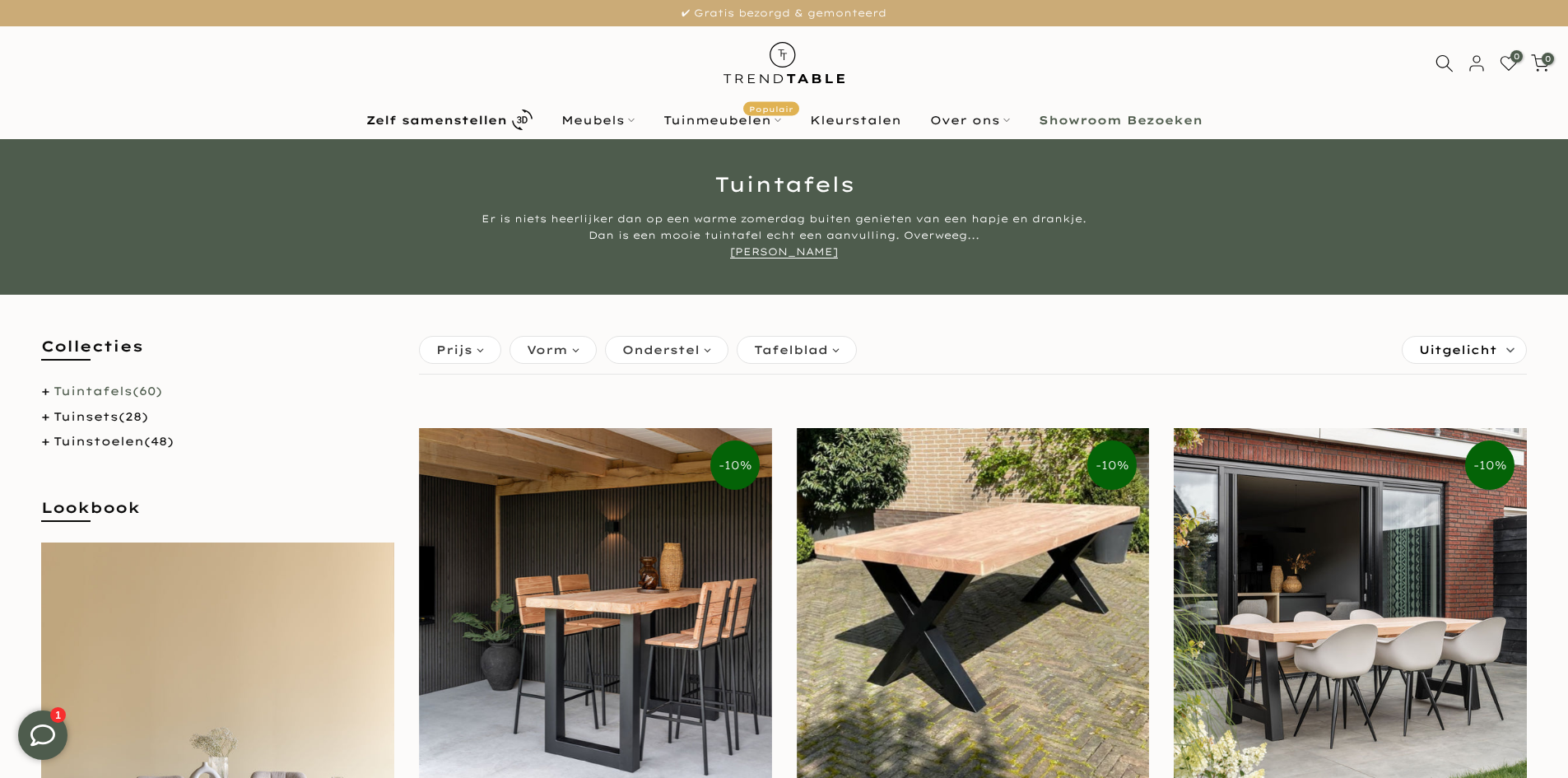 type on "****" 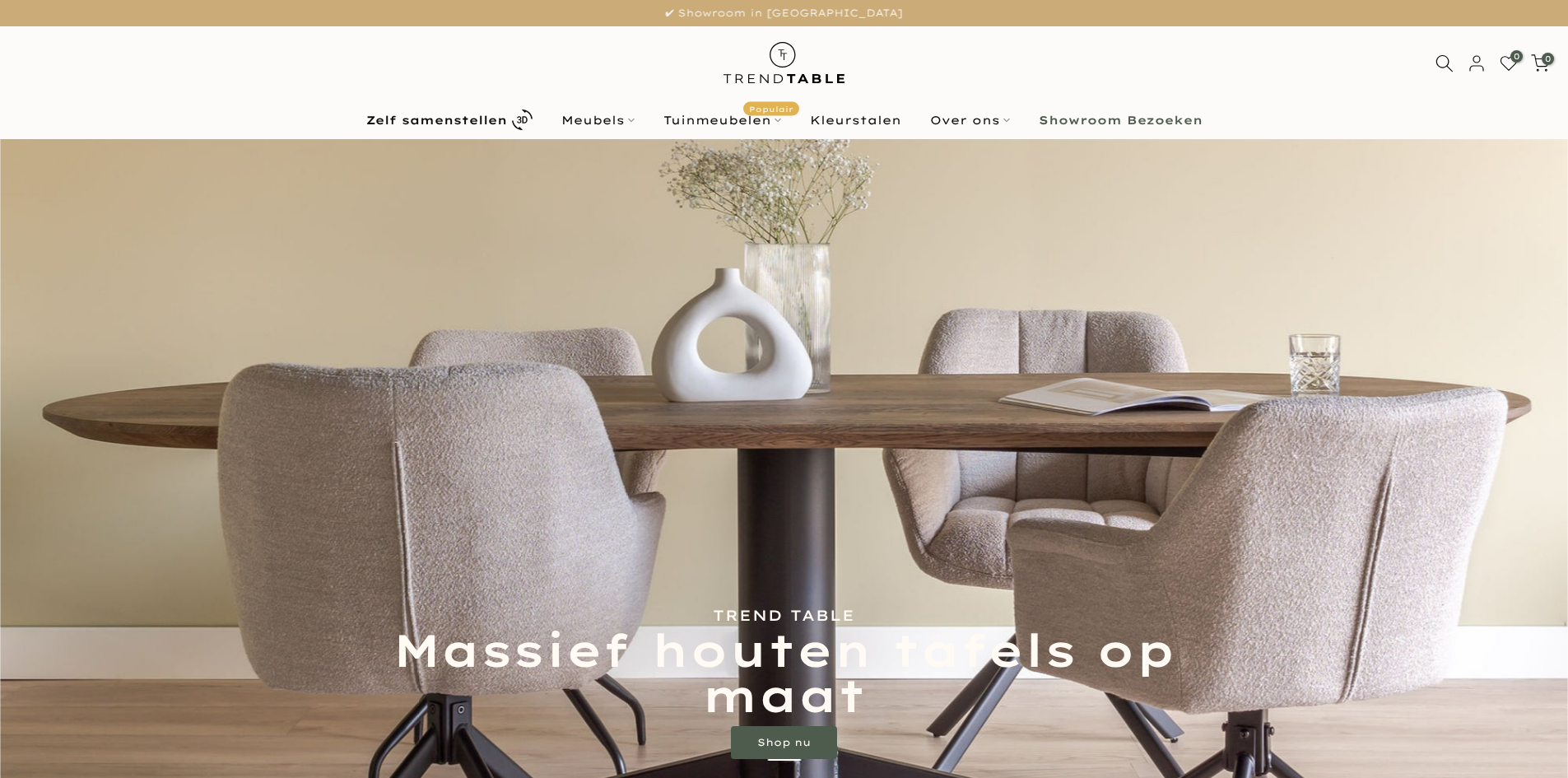 scroll, scrollTop: 0, scrollLeft: 0, axis: both 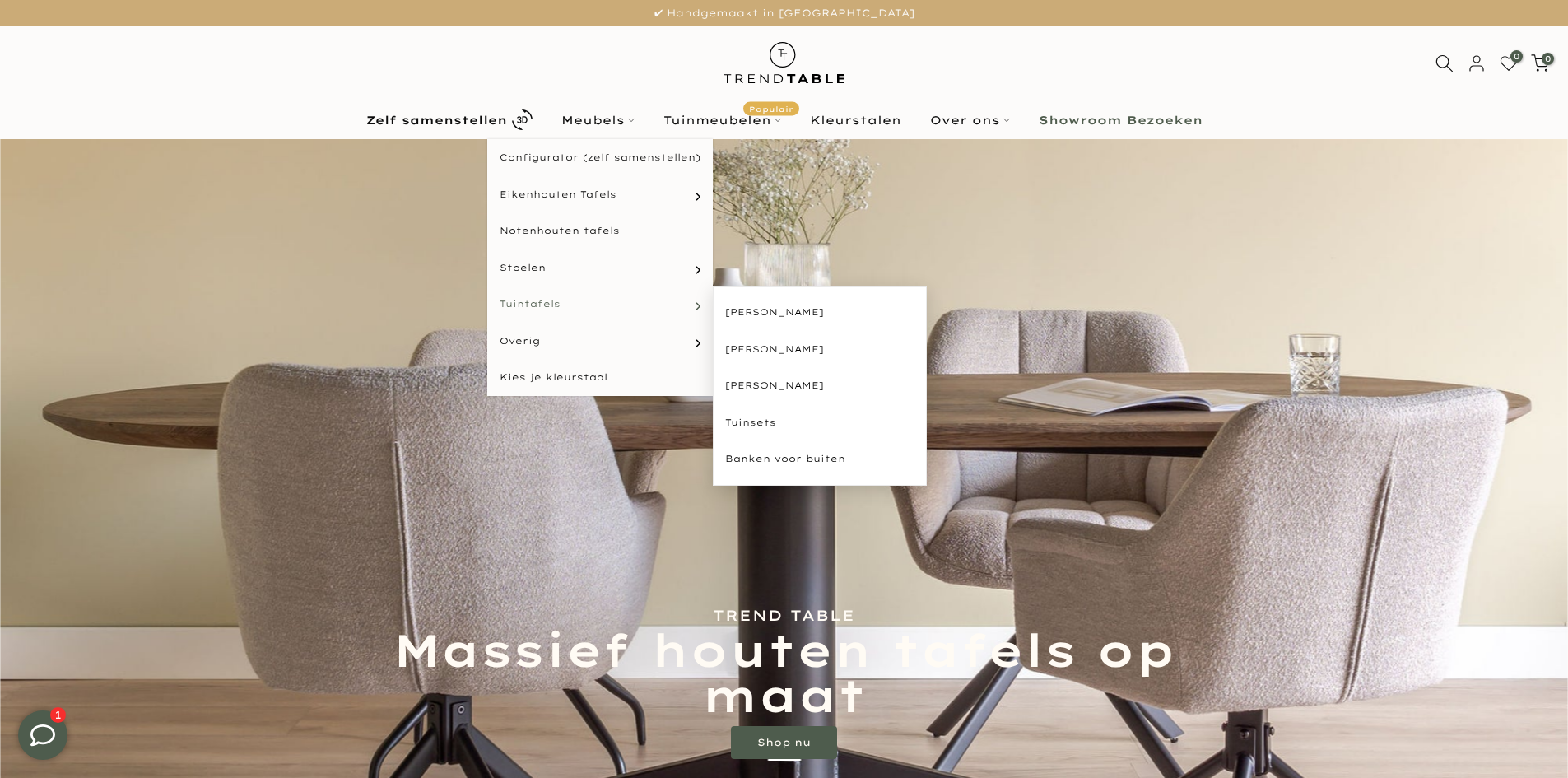 type on "****" 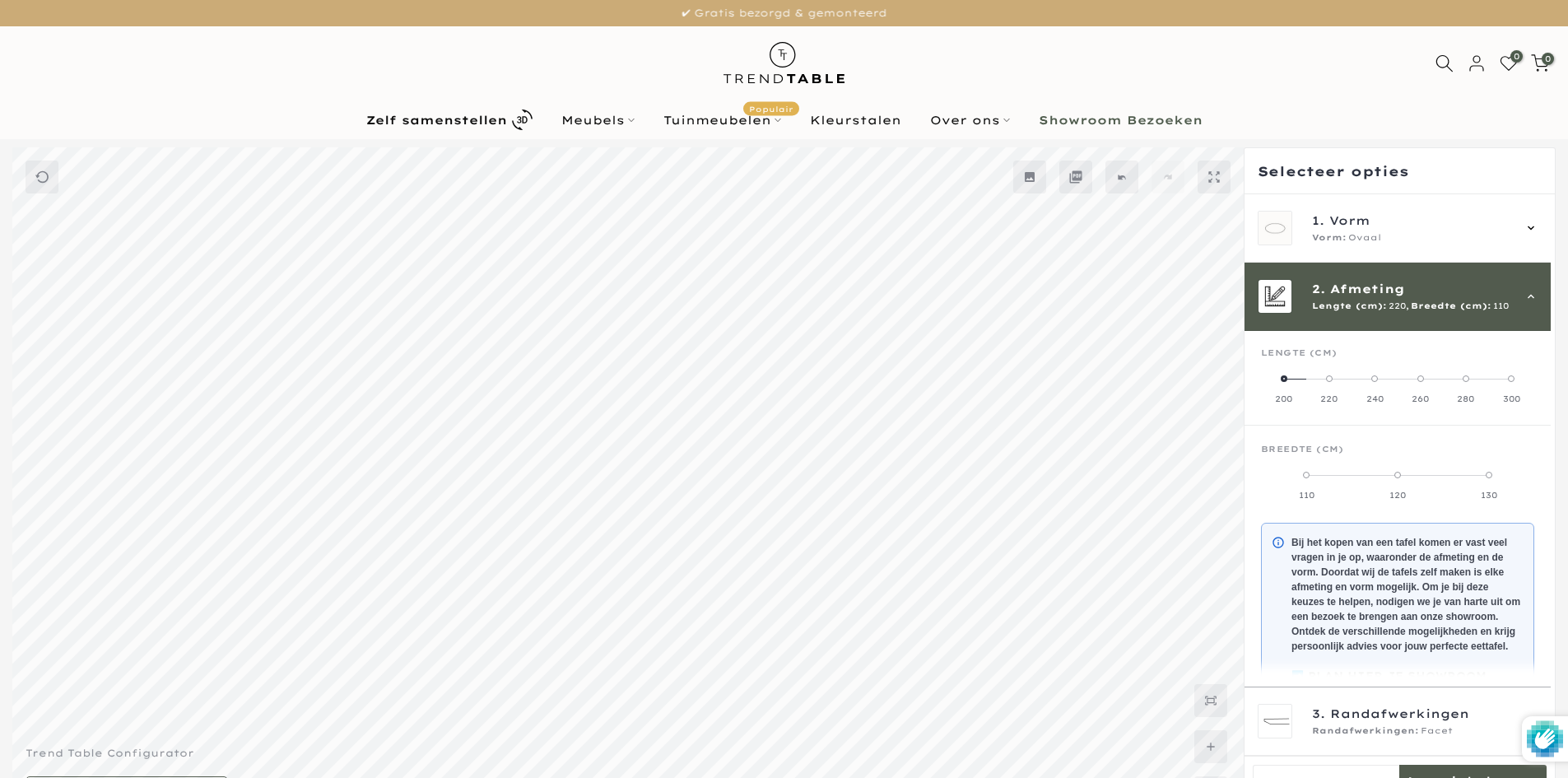 scroll, scrollTop: 64, scrollLeft: 0, axis: vertical 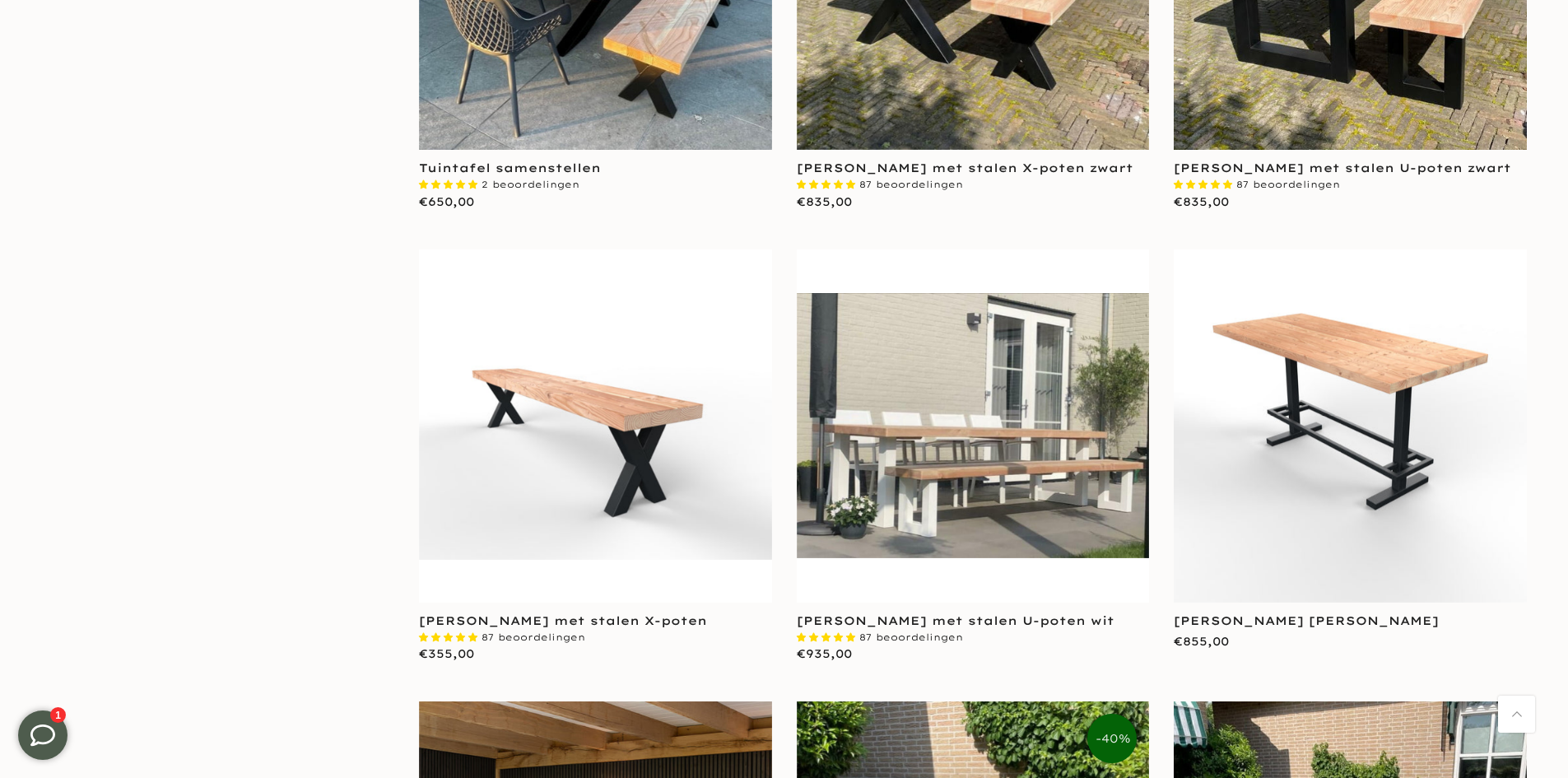 type on "****" 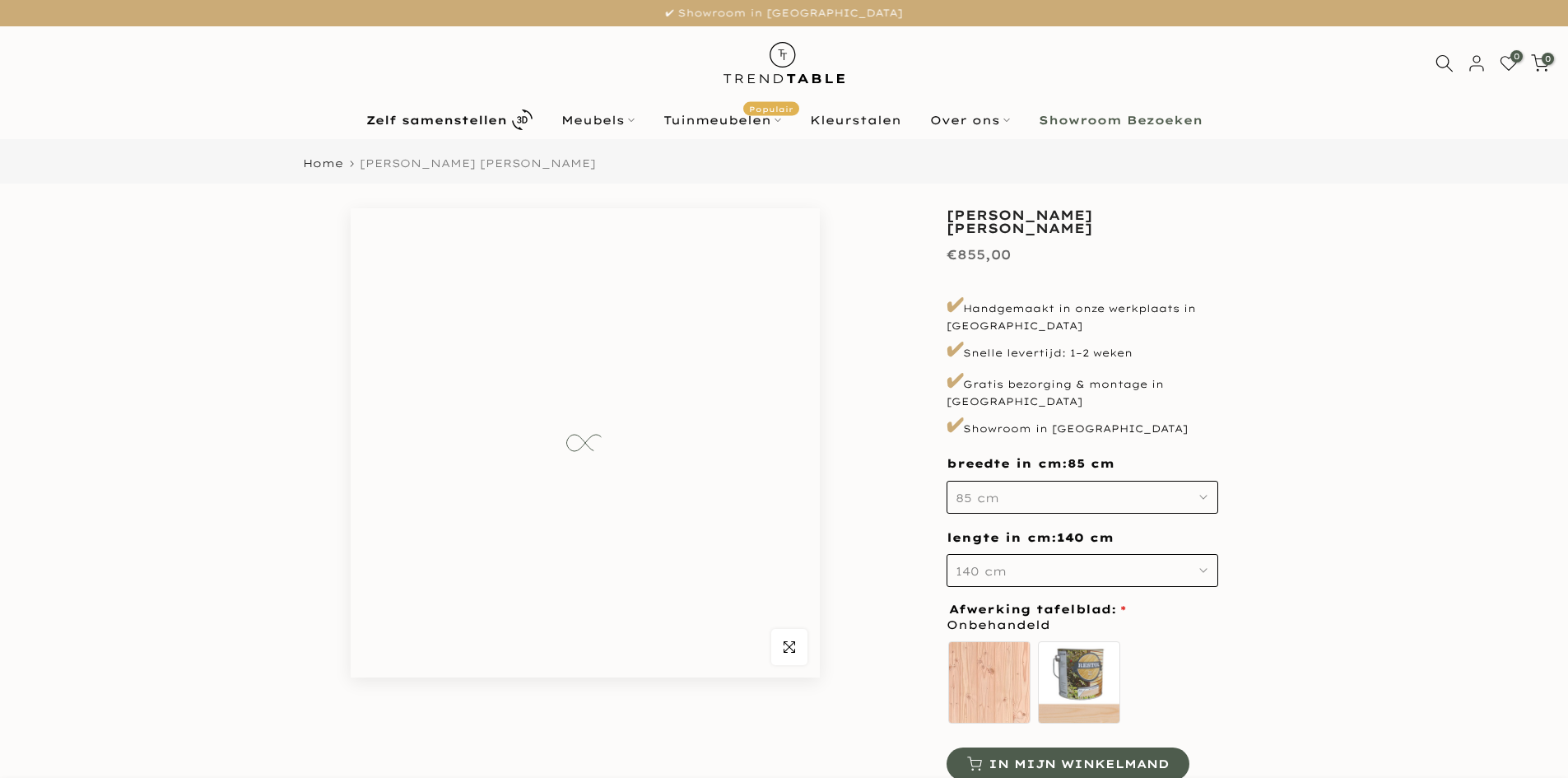 scroll, scrollTop: 0, scrollLeft: 0, axis: both 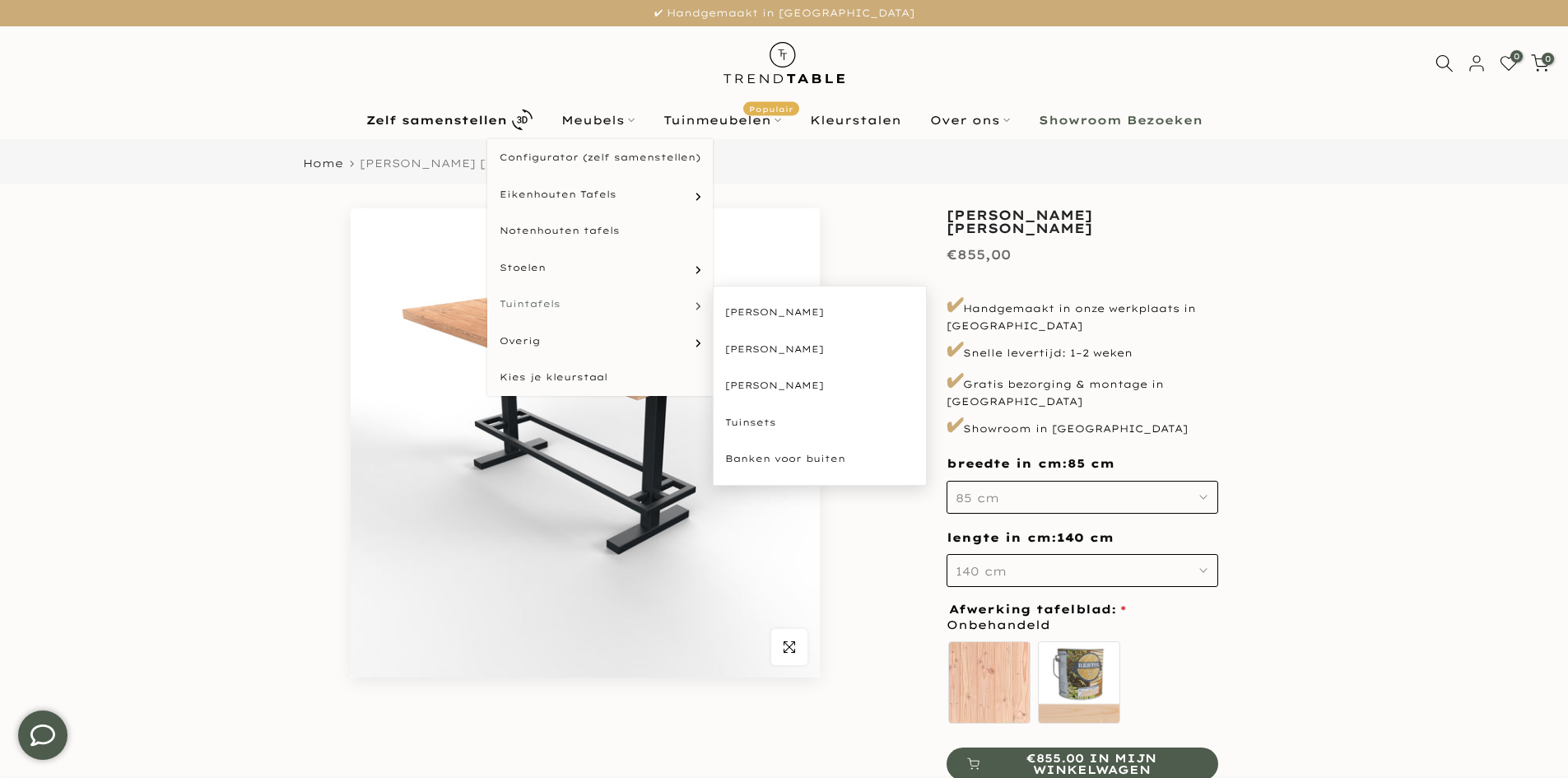 type on "****" 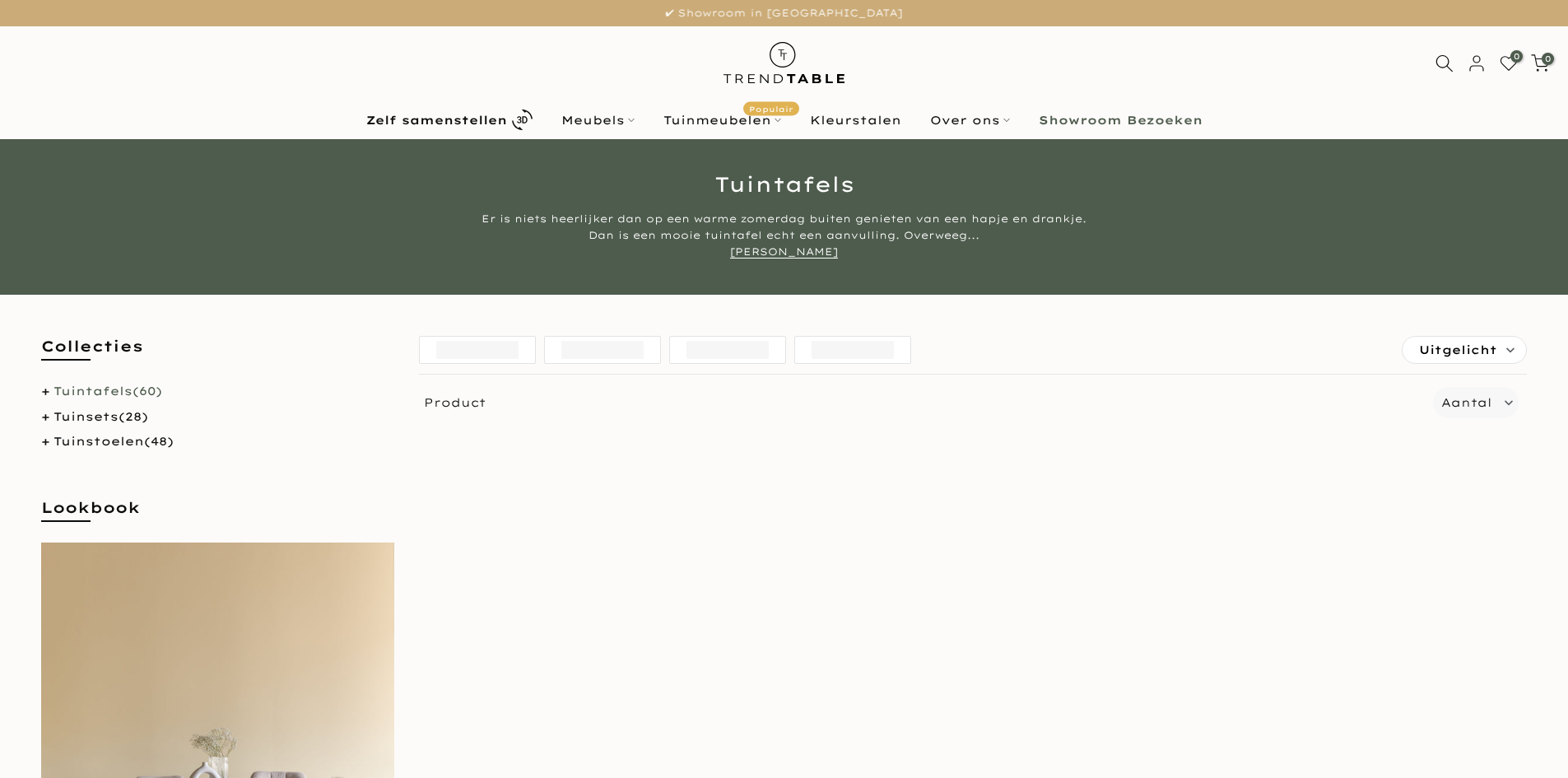 scroll, scrollTop: 0, scrollLeft: 0, axis: both 